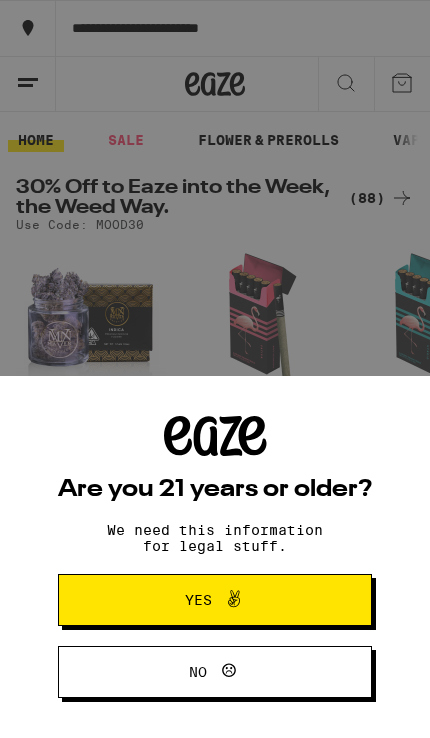 scroll, scrollTop: 0, scrollLeft: 0, axis: both 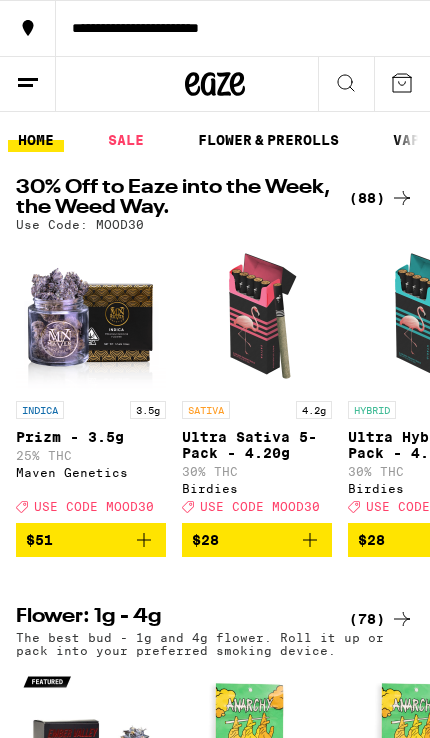 click on "**********" at bounding box center [215, 28] 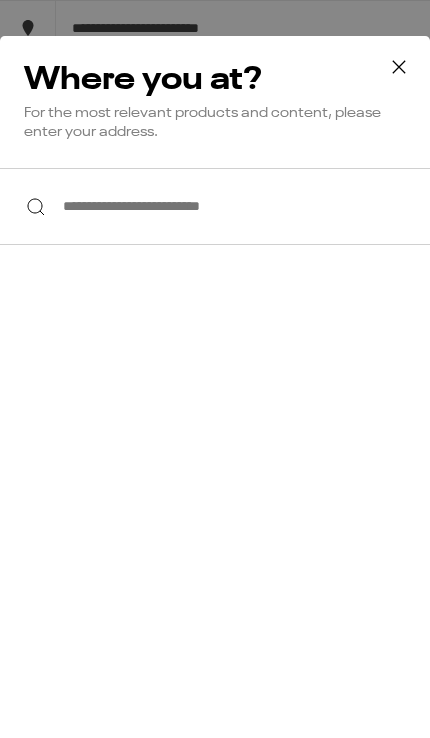 scroll, scrollTop: 0, scrollLeft: 0, axis: both 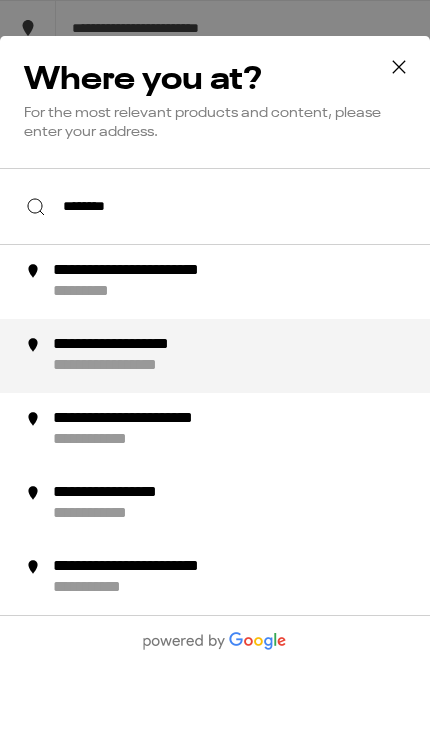 click on "**********" at bounding box center (246, 356) 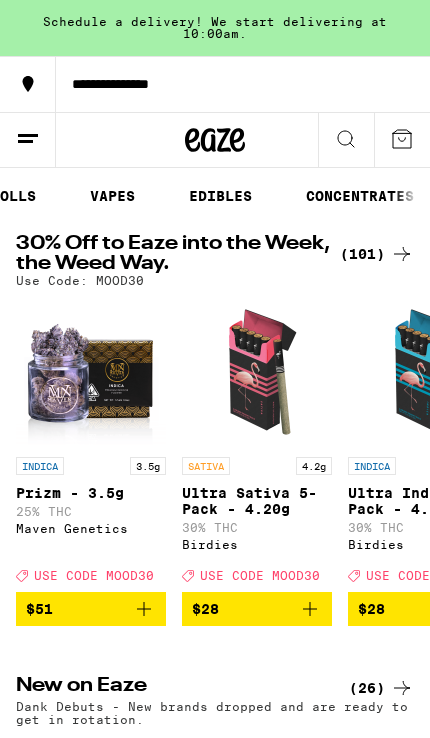 scroll, scrollTop: 0, scrollLeft: 294, axis: horizontal 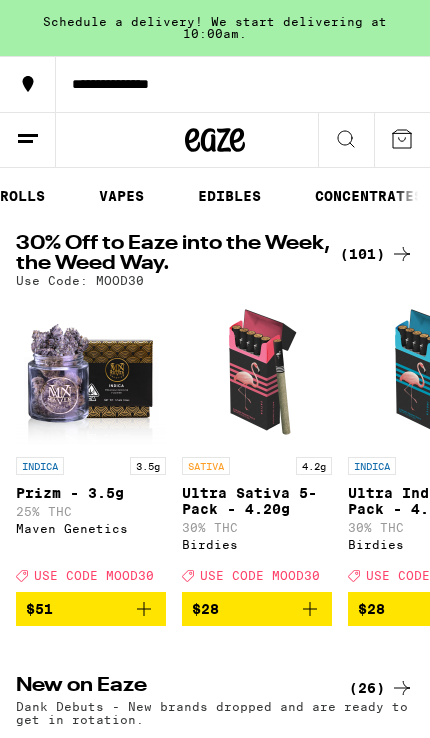 click on "VAPES" at bounding box center (121, 196) 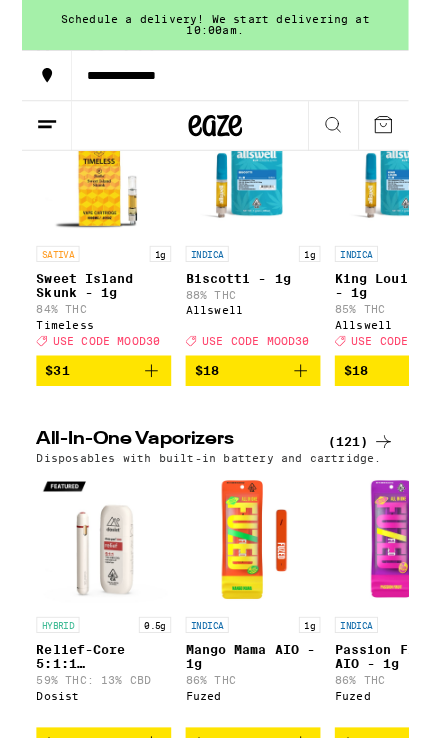 scroll, scrollTop: 921, scrollLeft: 0, axis: vertical 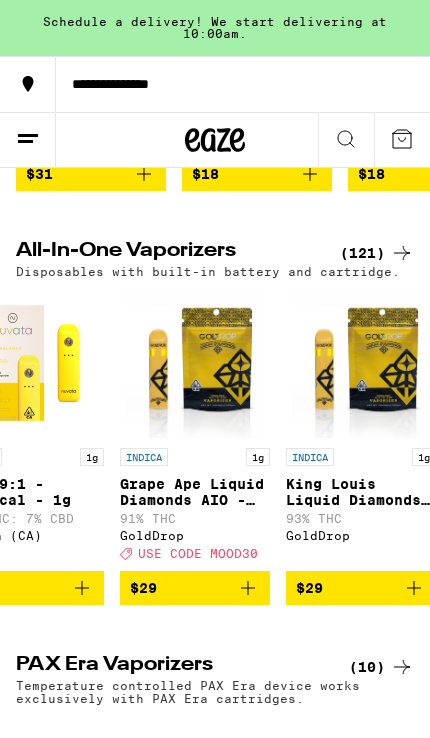 click 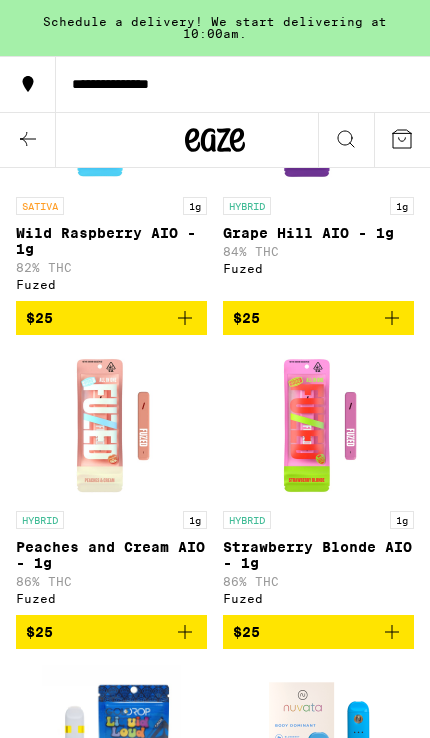 click on "**********" at bounding box center [215, 9580] 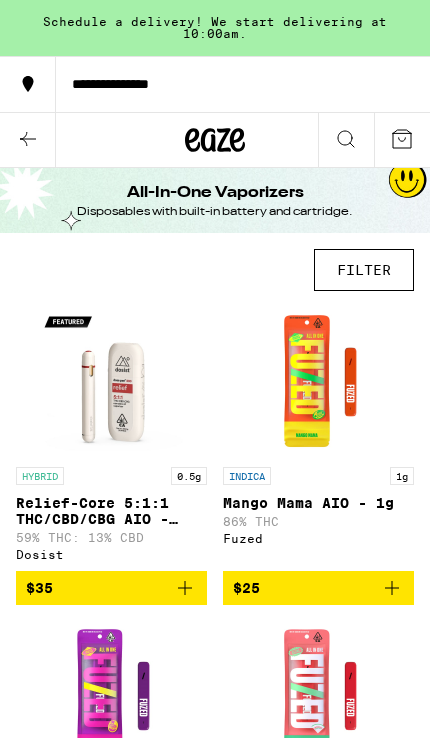 click on "FILTER" at bounding box center [364, 270] 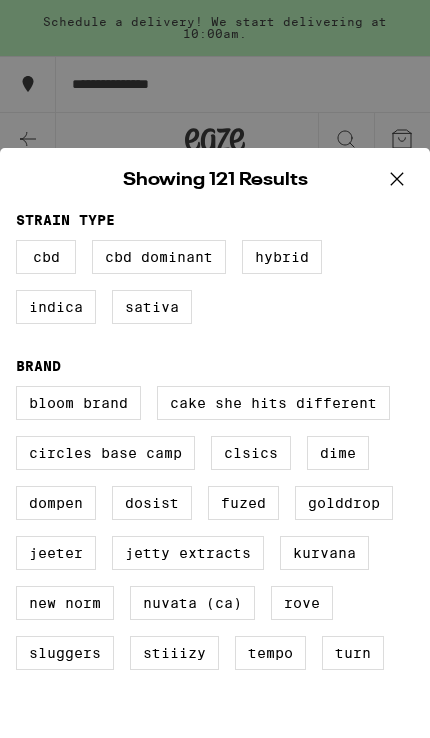 click on "Hybrid" at bounding box center (282, 257) 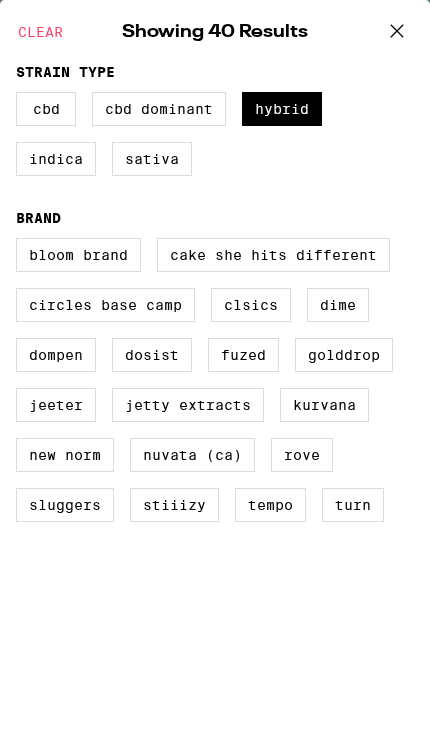 scroll, scrollTop: 148, scrollLeft: 0, axis: vertical 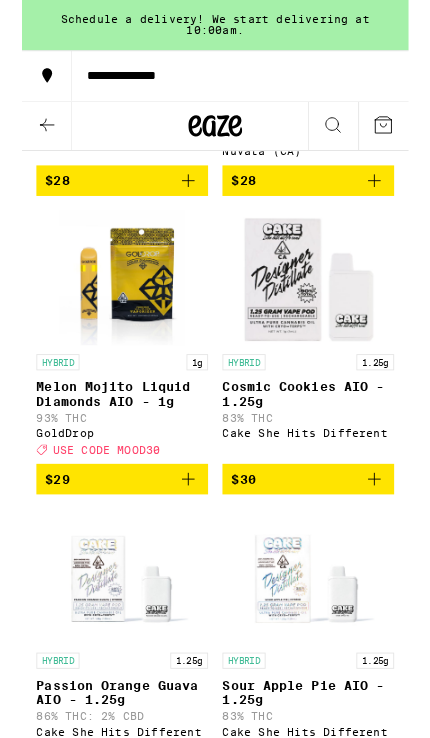 click on "$30" at bounding box center [318, 533] 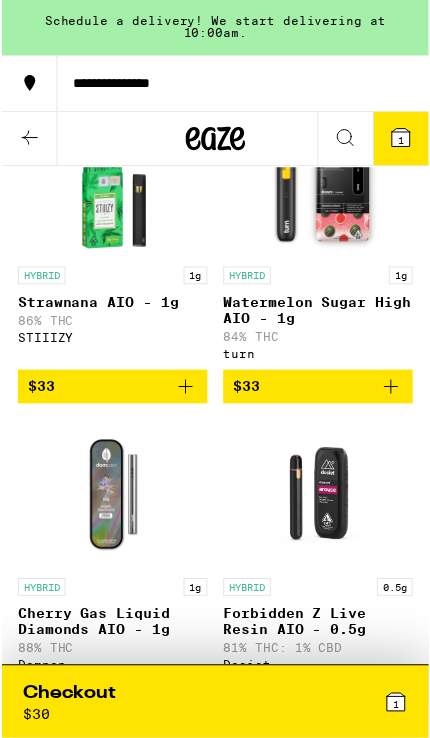 scroll, scrollTop: 4281, scrollLeft: 0, axis: vertical 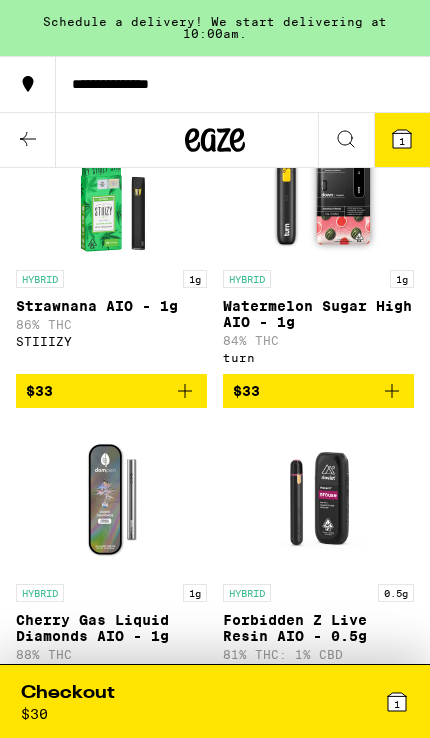 click on "$33" at bounding box center [39, 391] 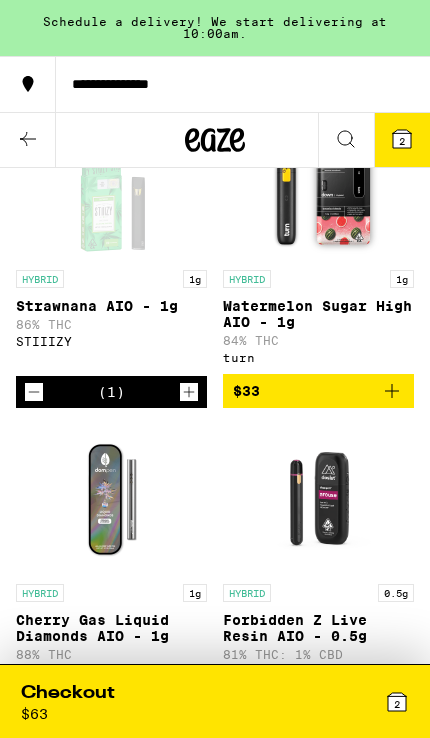 click on "2" at bounding box center (312, 701) 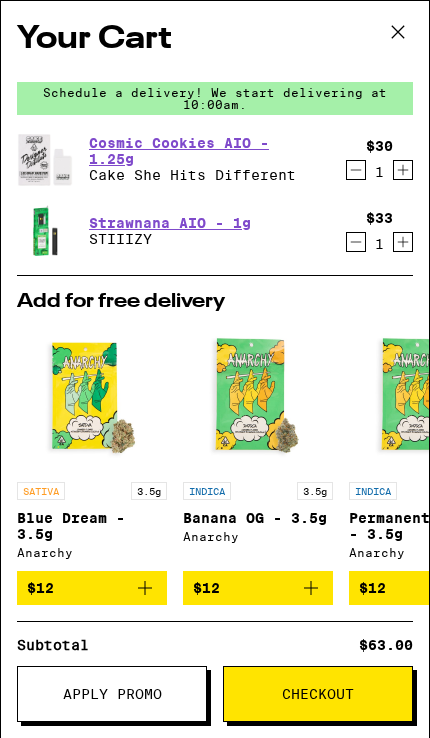 click 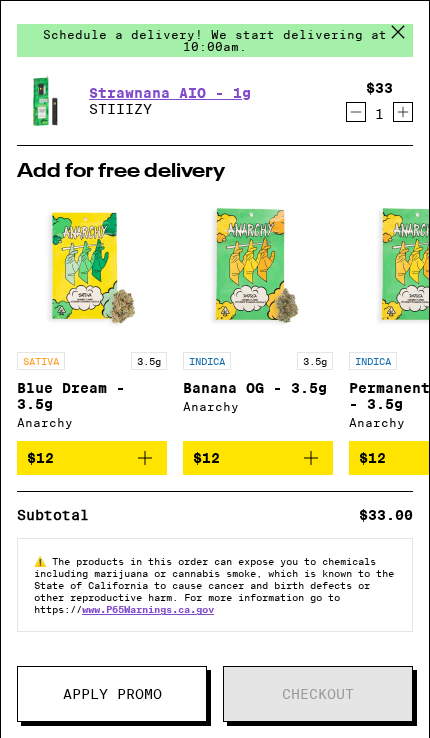 scroll, scrollTop: 78, scrollLeft: 0, axis: vertical 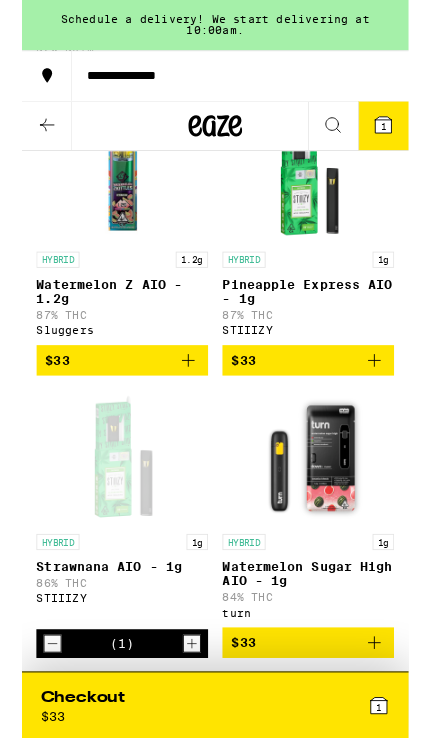 click on "$33" at bounding box center (318, 401) 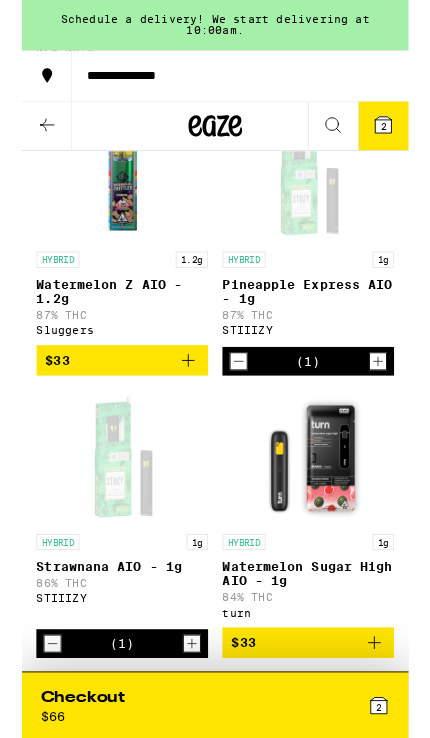 click 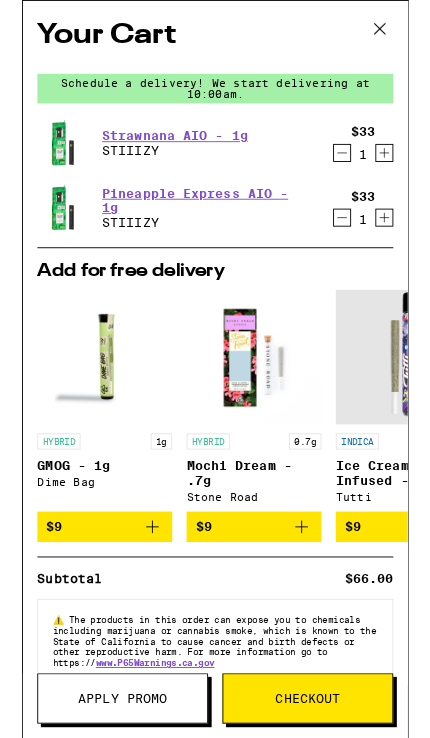 scroll, scrollTop: 0, scrollLeft: 0, axis: both 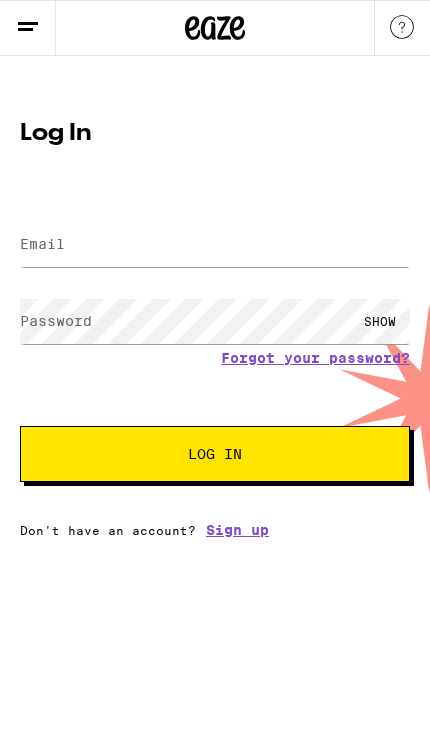 click on "Sign up" at bounding box center [237, 530] 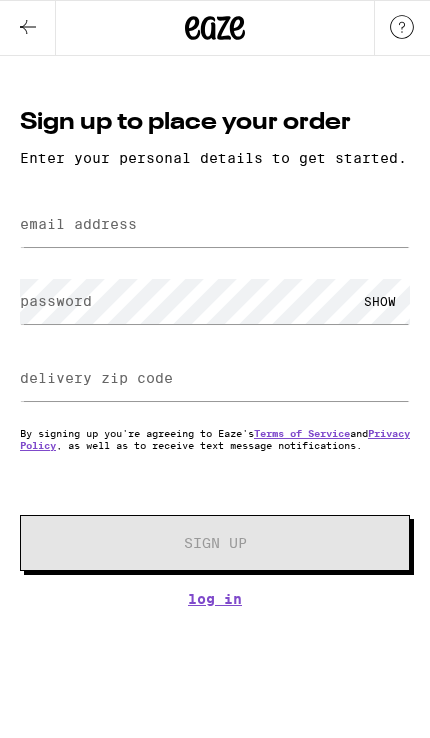 click on "email address" at bounding box center [78, 224] 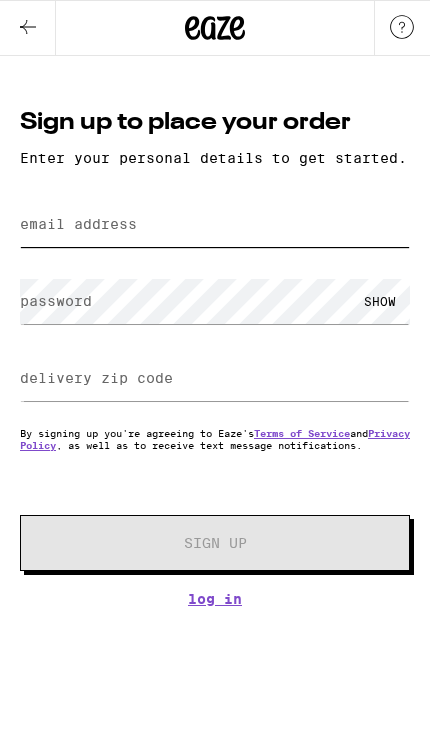 type on "fcb.5th@example.com" 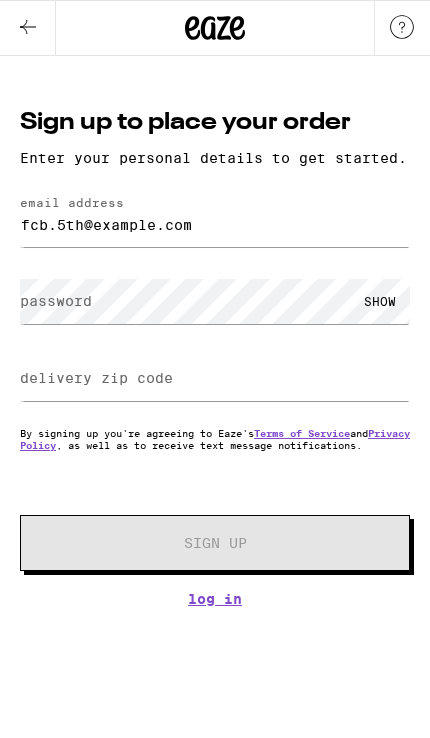 click on "password" at bounding box center [56, 301] 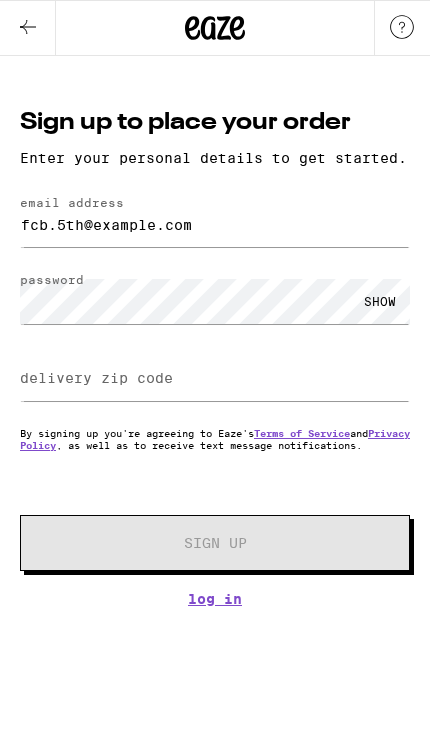 click on "SHOW" at bounding box center (380, 301) 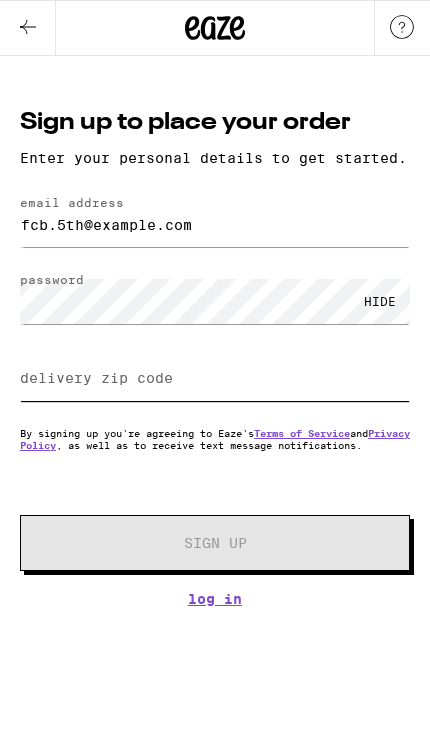 click on "delivery zip code" at bounding box center [215, 378] 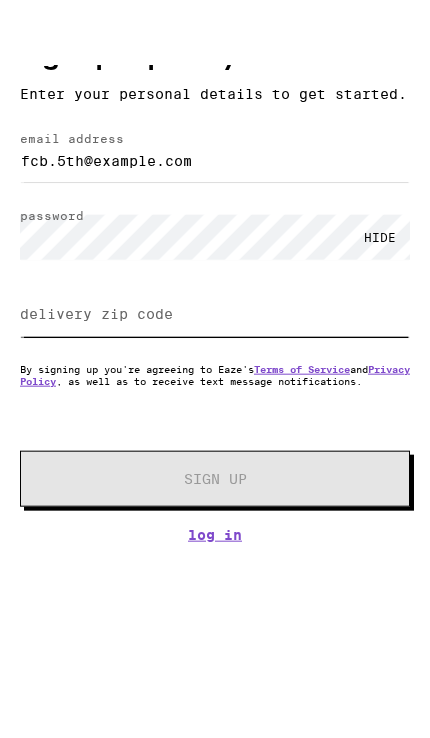 type on "[POSTAL_CODE]" 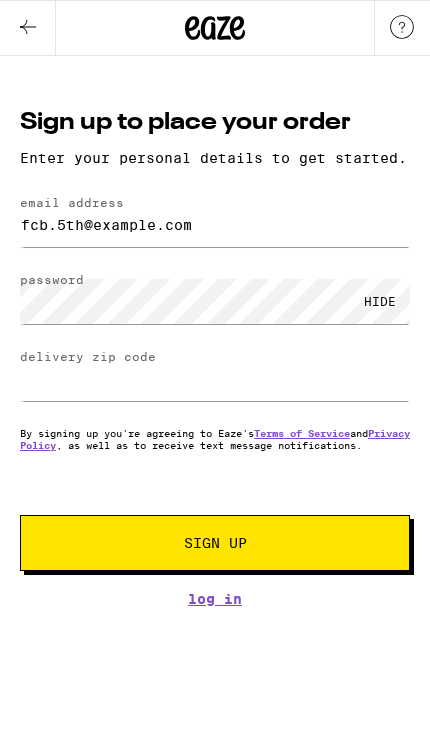 click on "Sign Up" at bounding box center (215, 543) 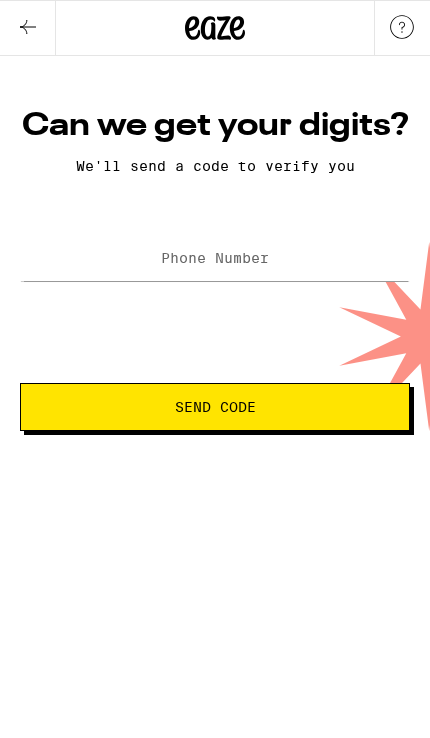 click on "Phone Number" at bounding box center [215, 258] 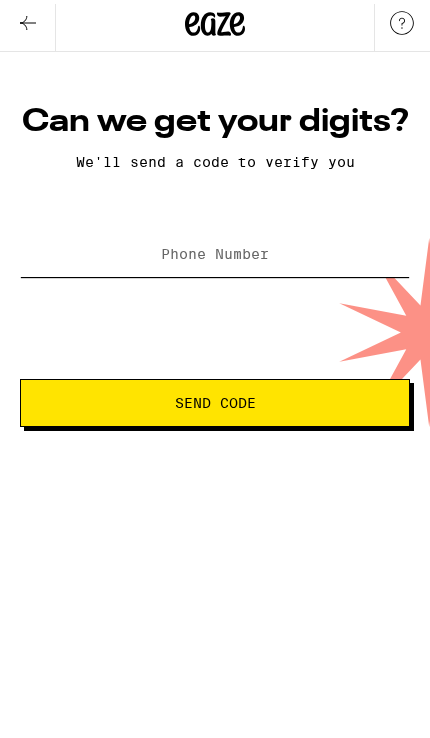 type on "(555) 938-2908" 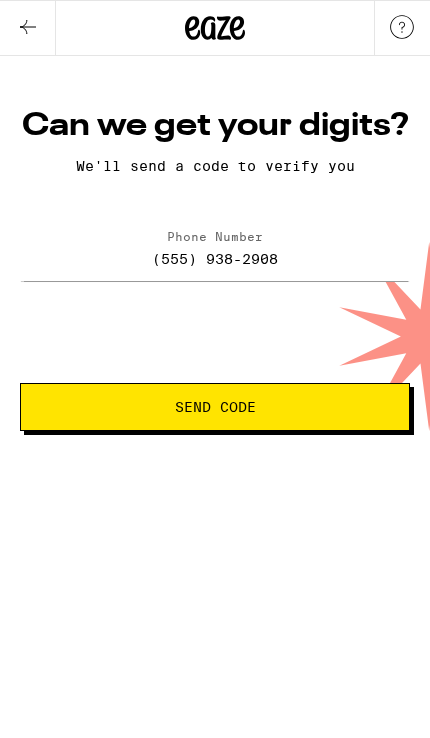 click on "Send Code" at bounding box center [215, 407] 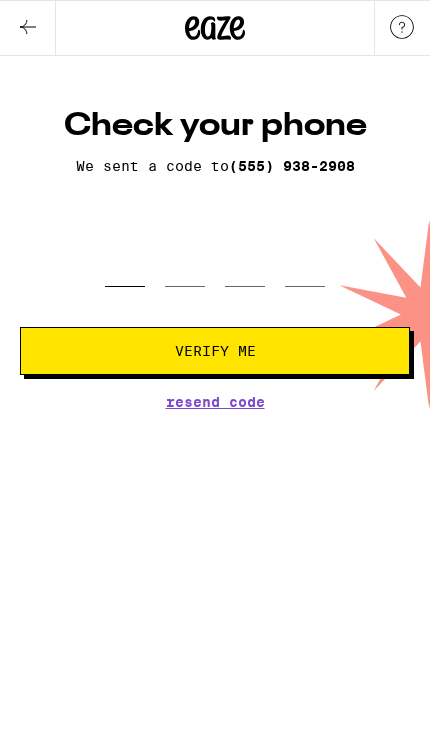 click at bounding box center (125, 258) 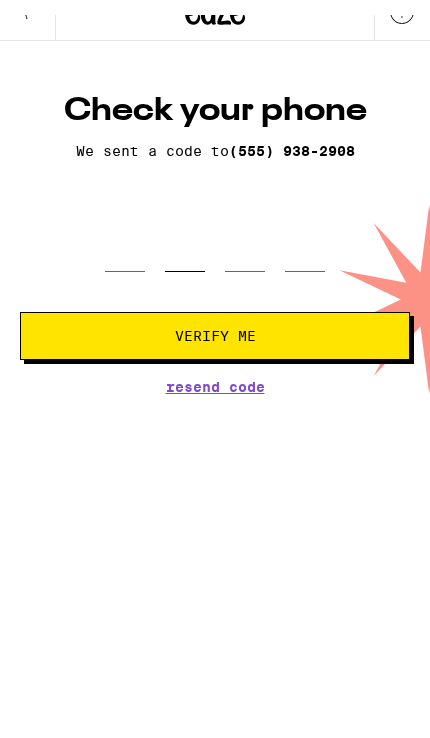 type on "1" 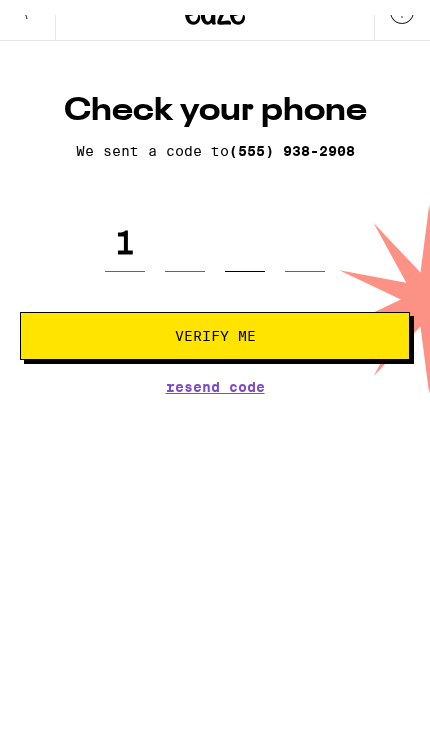 type on "4" 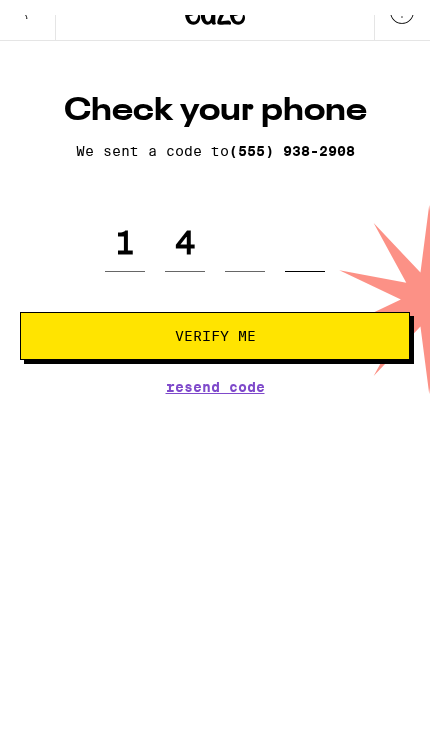 type on "1" 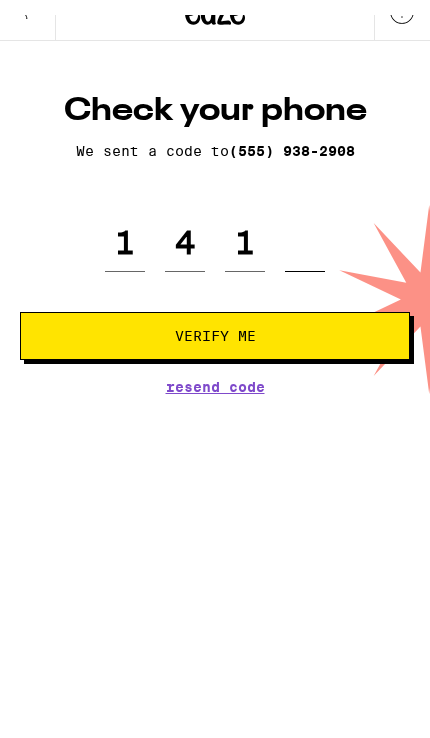 type on "8" 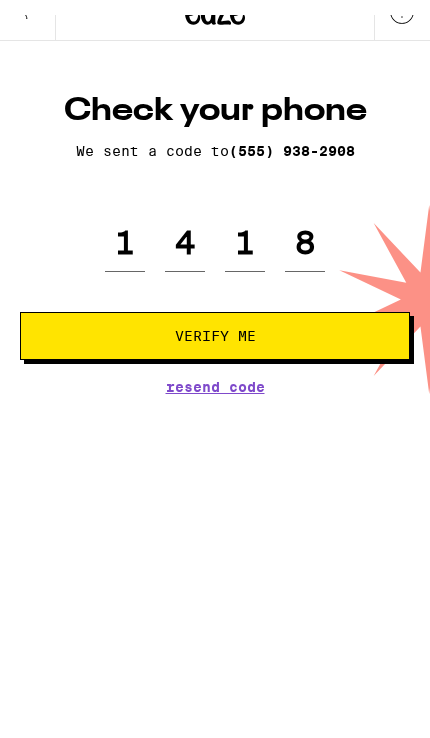click on "Verify Me" at bounding box center [215, 351] 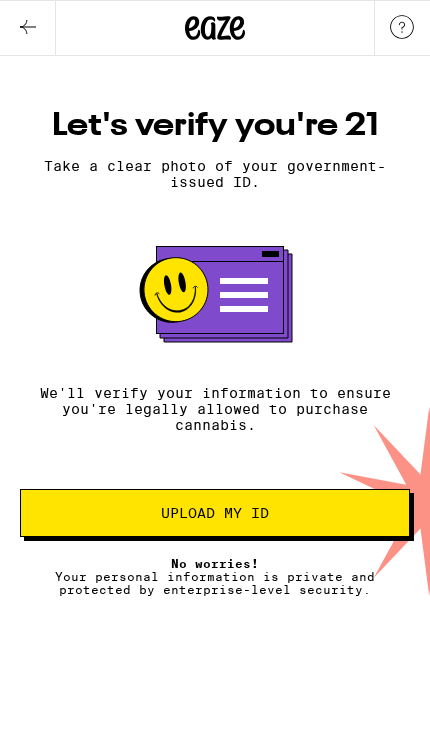 click on "Upload my ID" at bounding box center [215, 513] 